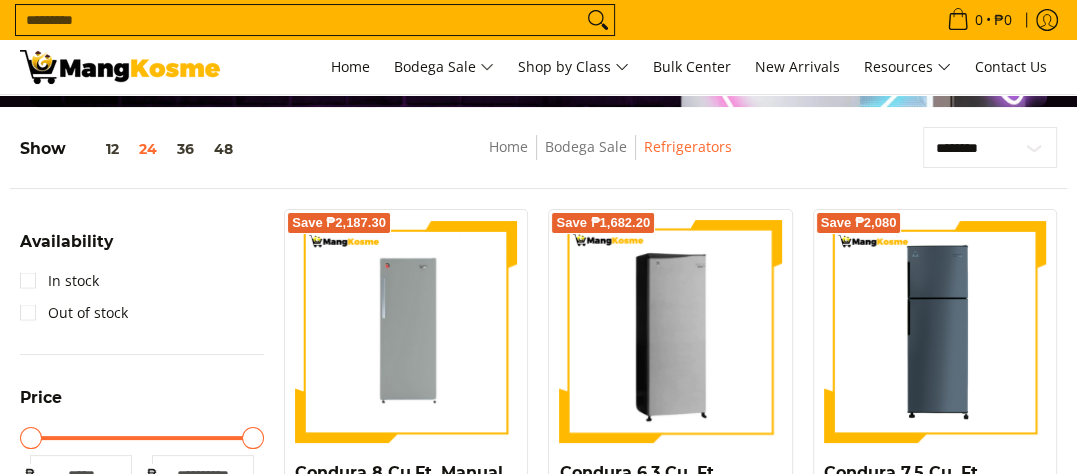 scroll, scrollTop: 200, scrollLeft: 0, axis: vertical 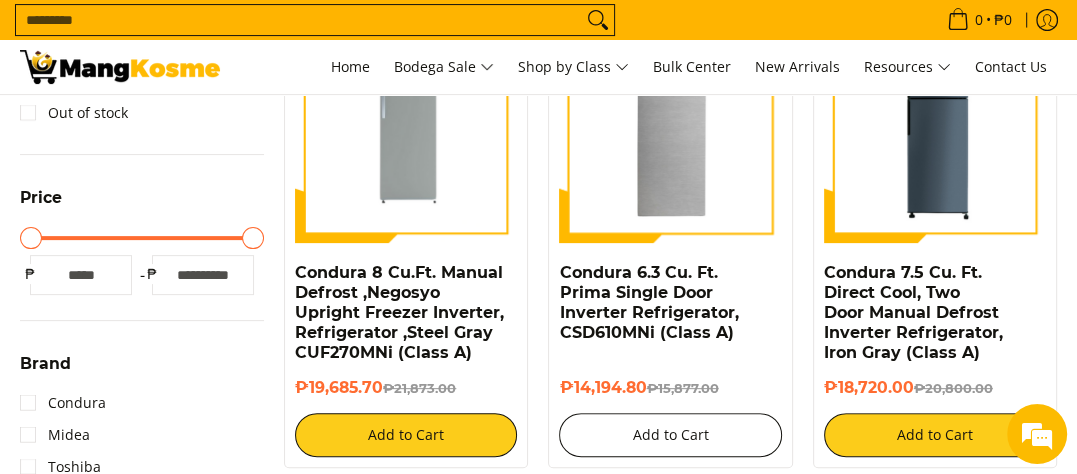 click on "Add to Cart" at bounding box center [670, 435] 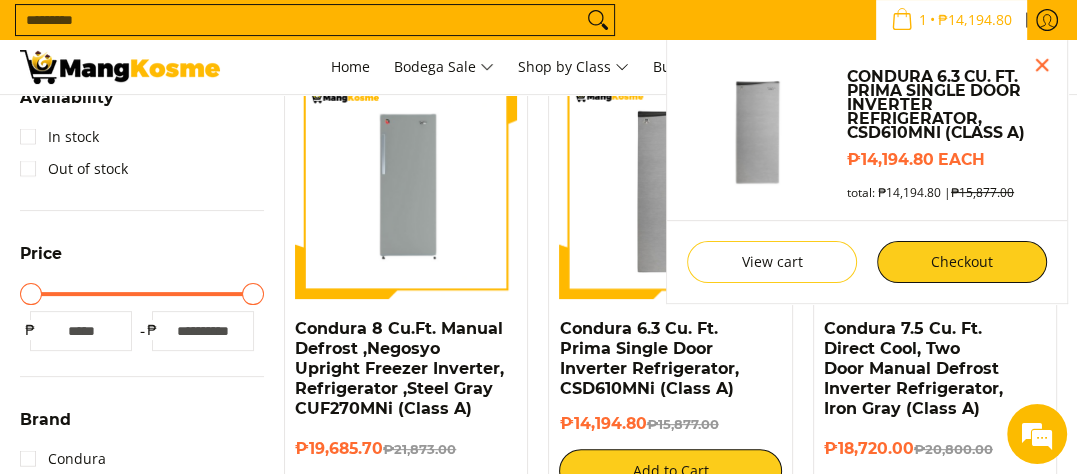 scroll, scrollTop: 44, scrollLeft: 0, axis: vertical 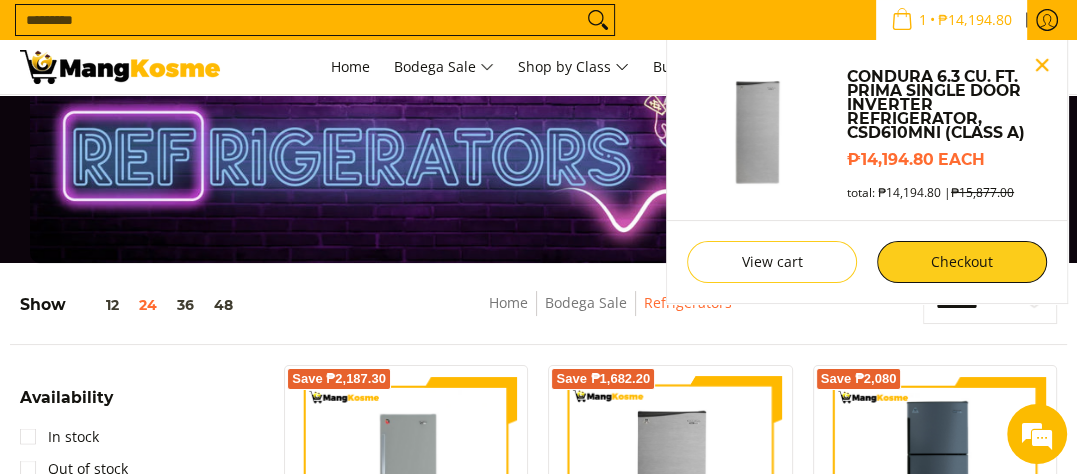 click at bounding box center [1042, 65] 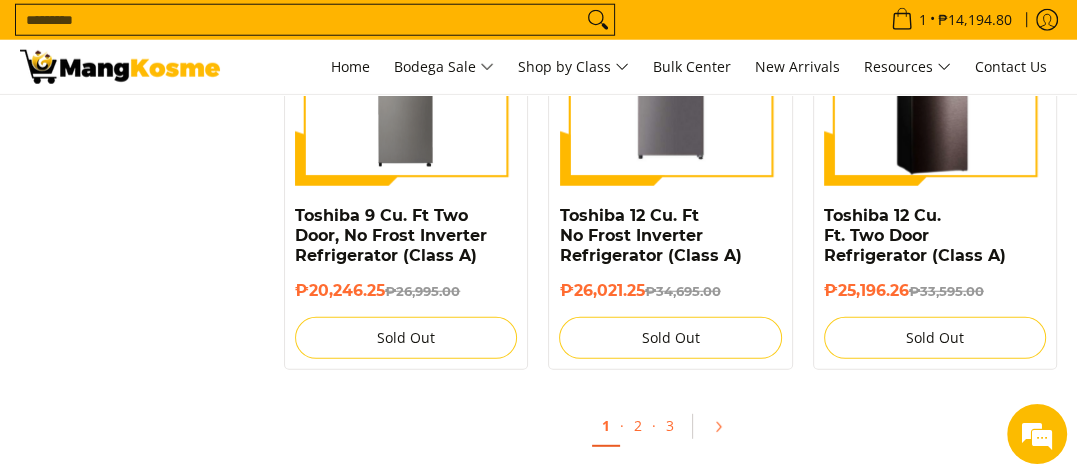 scroll, scrollTop: 4044, scrollLeft: 0, axis: vertical 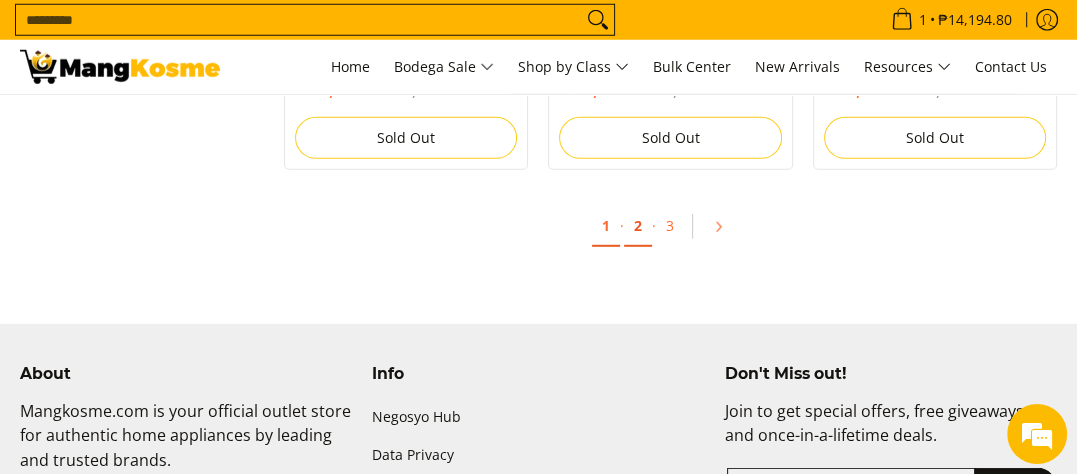 click on "2" at bounding box center (638, 226) 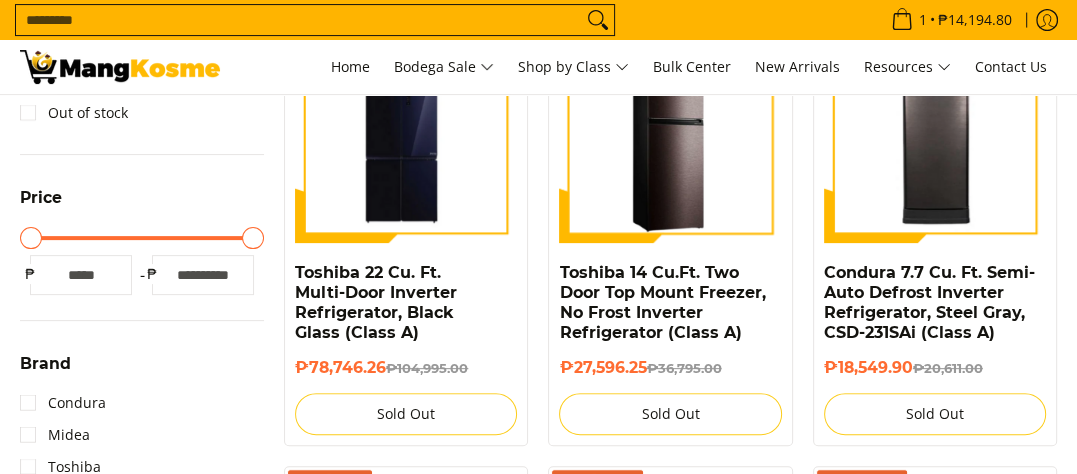 scroll, scrollTop: 400, scrollLeft: 0, axis: vertical 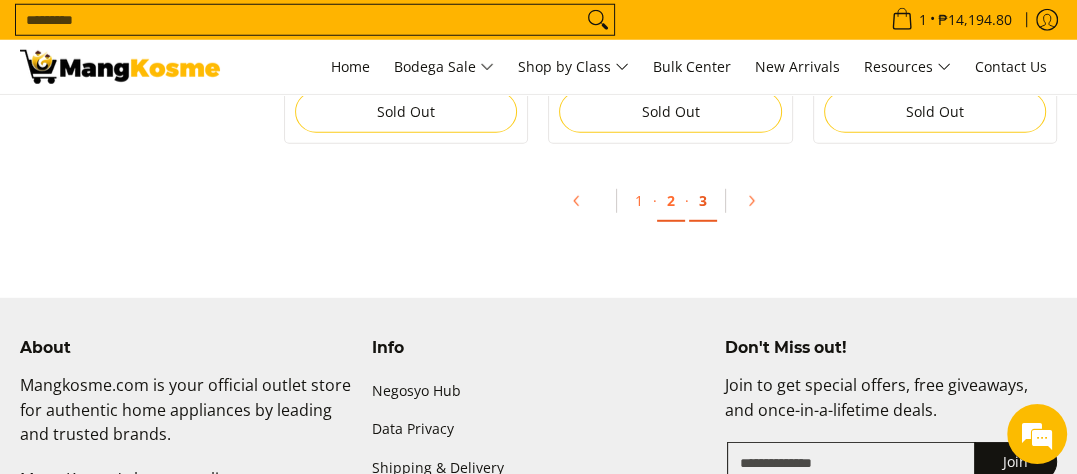 click on "3" at bounding box center [703, 201] 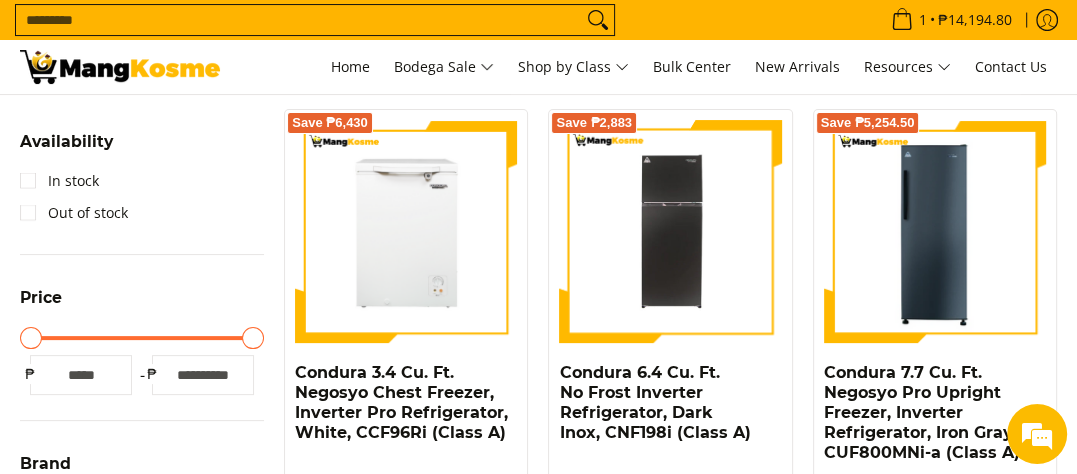 scroll, scrollTop: 300, scrollLeft: 0, axis: vertical 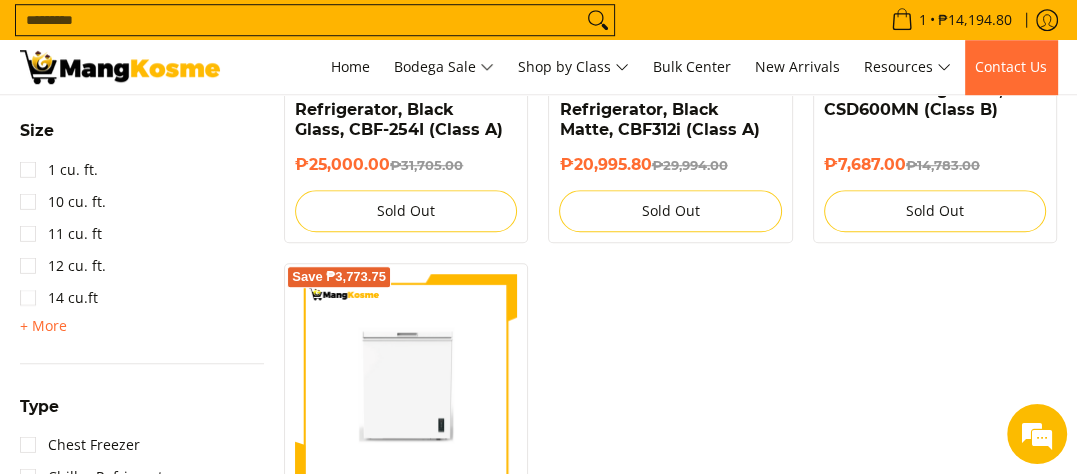 click on "Contact Us" at bounding box center [1011, 66] 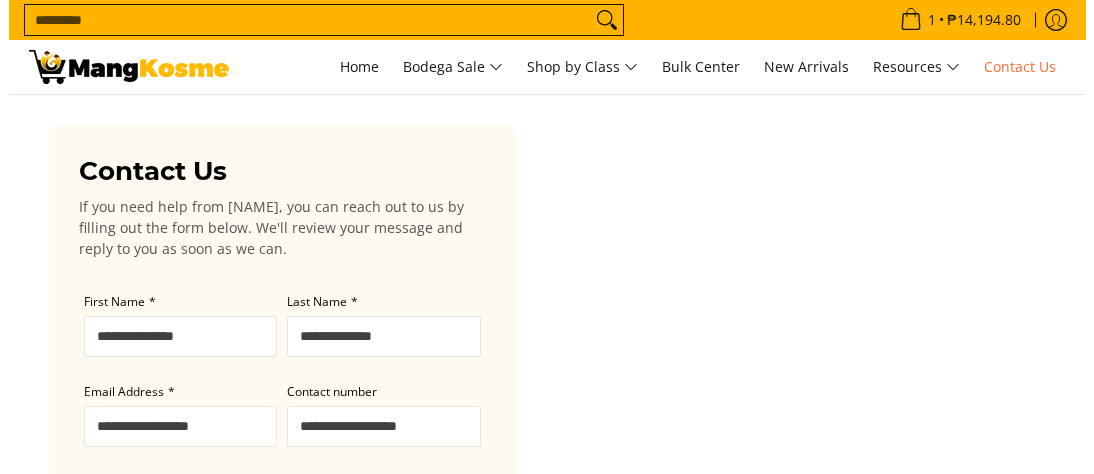 scroll, scrollTop: 0, scrollLeft: 0, axis: both 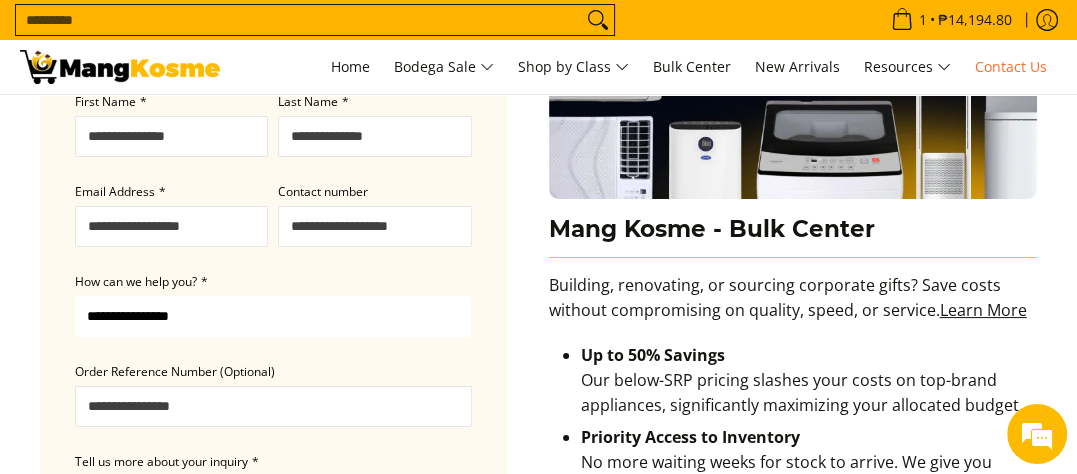 click on "**********" at bounding box center [273, 316] 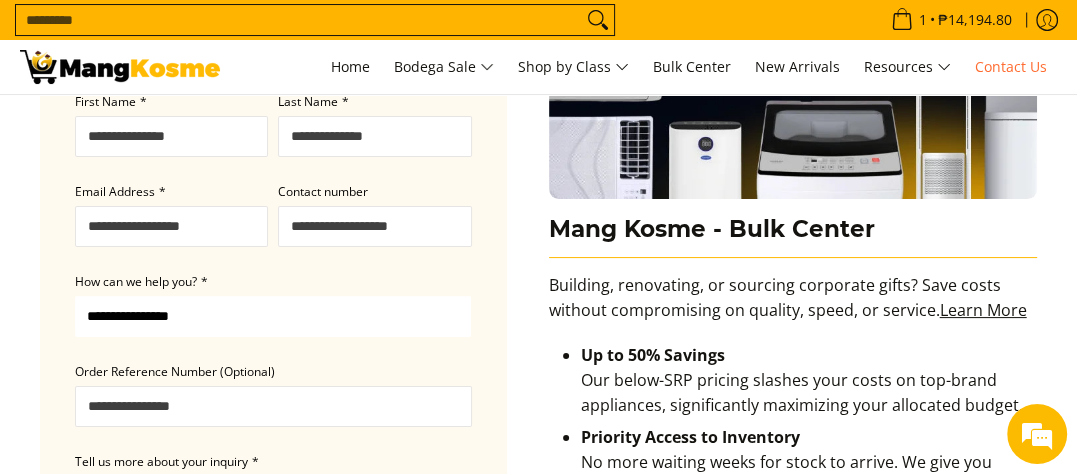 click on "**********" at bounding box center [273, 316] 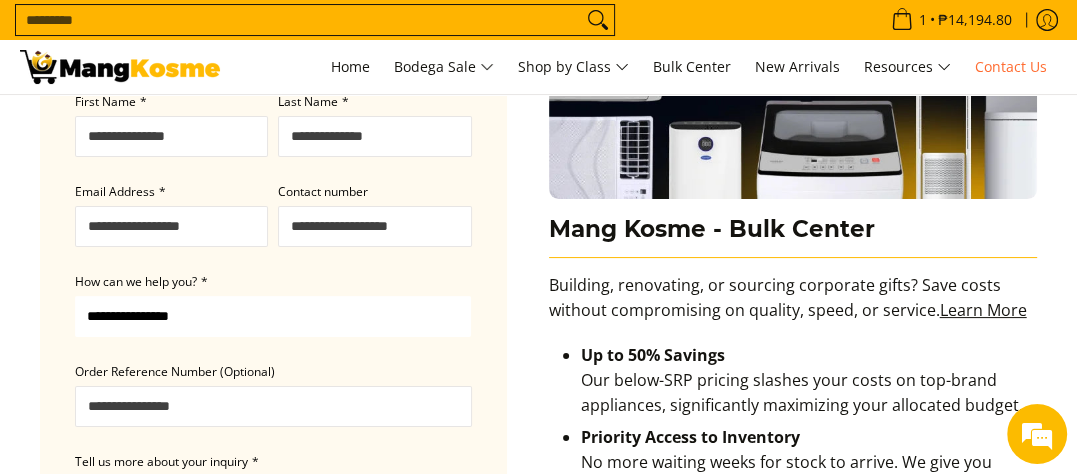 click on "**********" at bounding box center (273, 316) 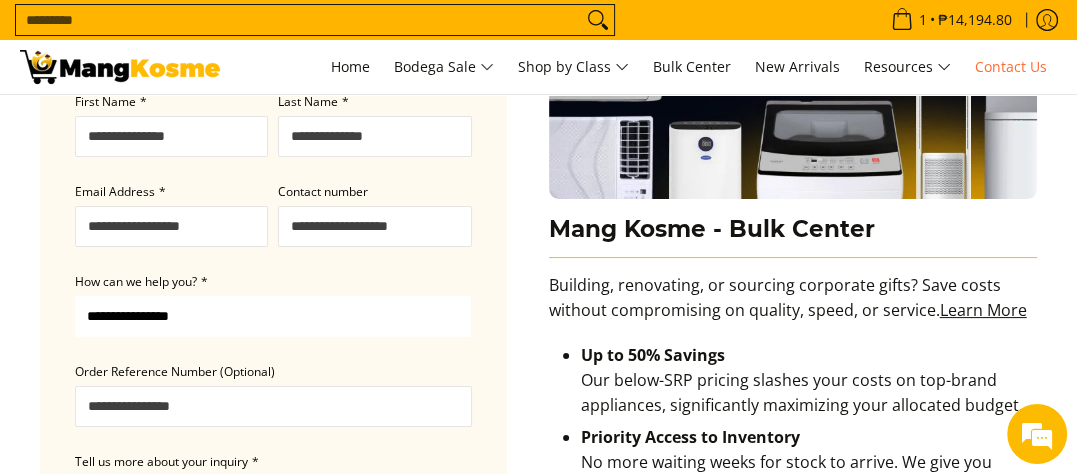 click on "**********" at bounding box center [273, 316] 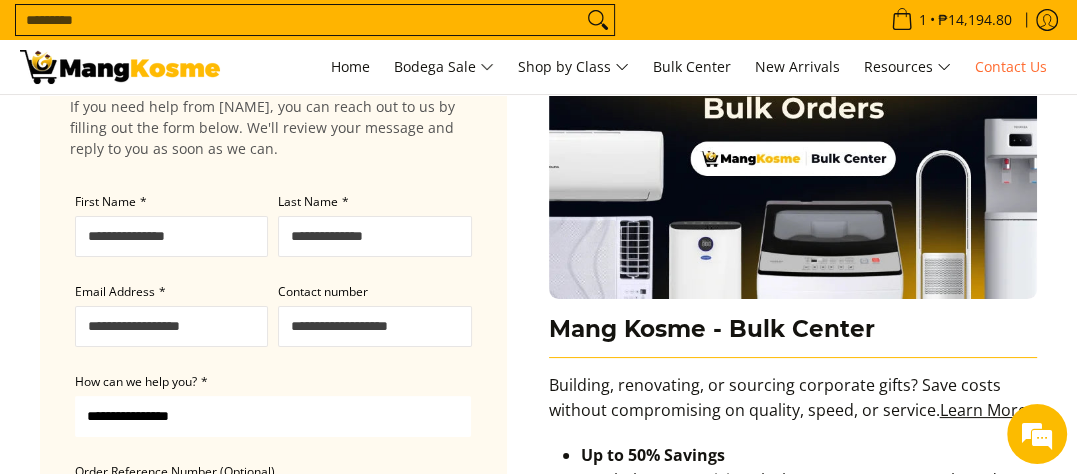 scroll, scrollTop: 0, scrollLeft: 0, axis: both 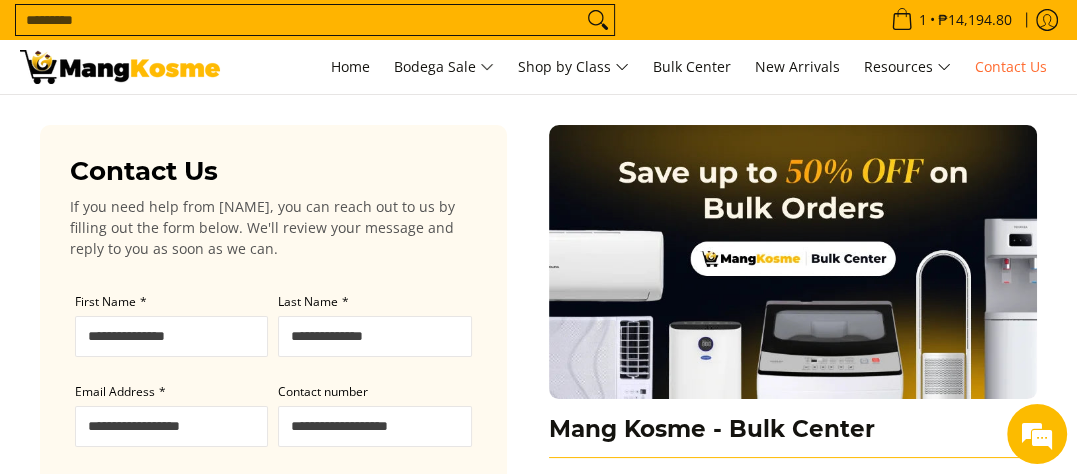 click on "Search..." at bounding box center [299, 20] 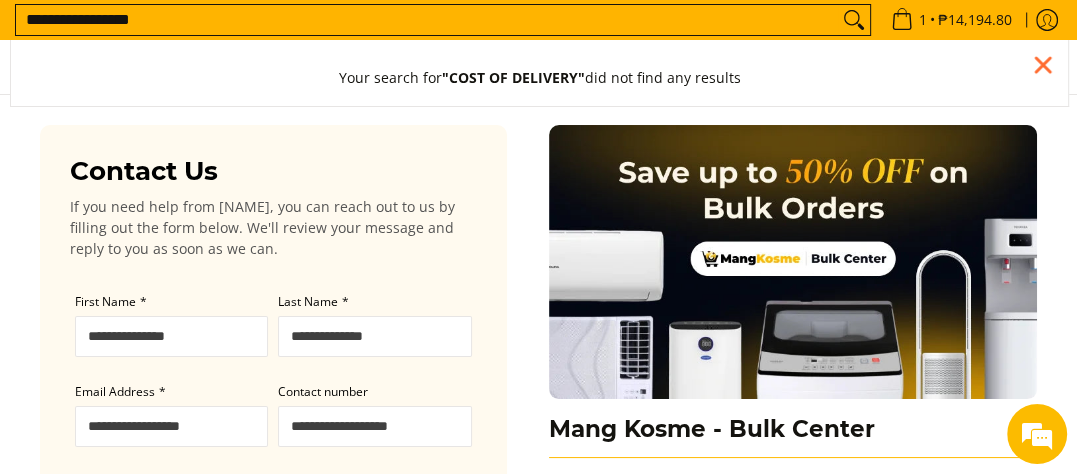 type on "**********" 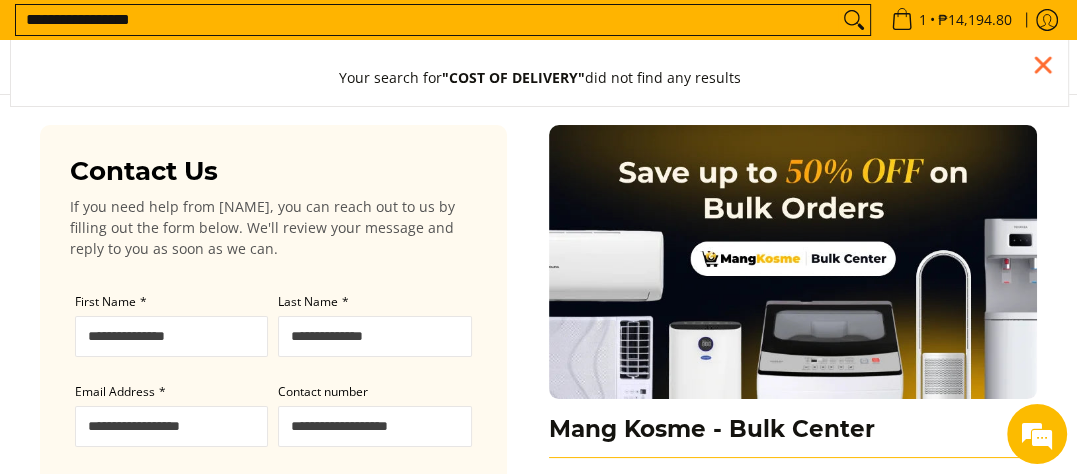 click at bounding box center (854, 20) 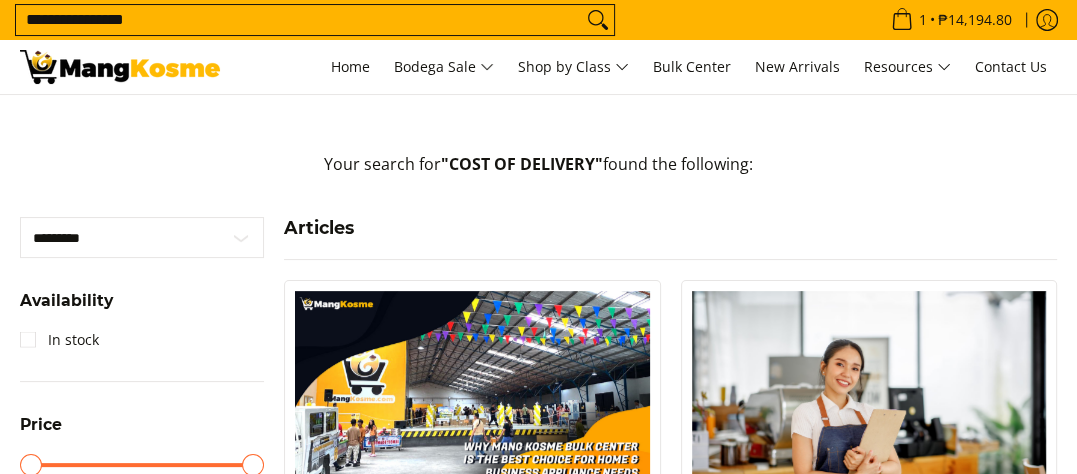 scroll, scrollTop: 200, scrollLeft: 0, axis: vertical 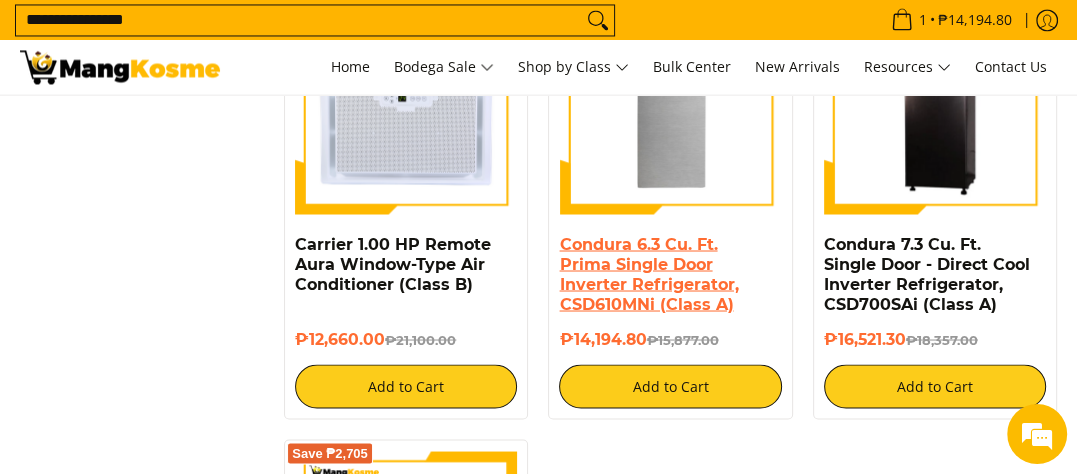 click on "Condura 6.3 Cu. Ft. Prima Single Door Inverter Refrigerator, CSD610MNi (Class A)" at bounding box center [648, 273] 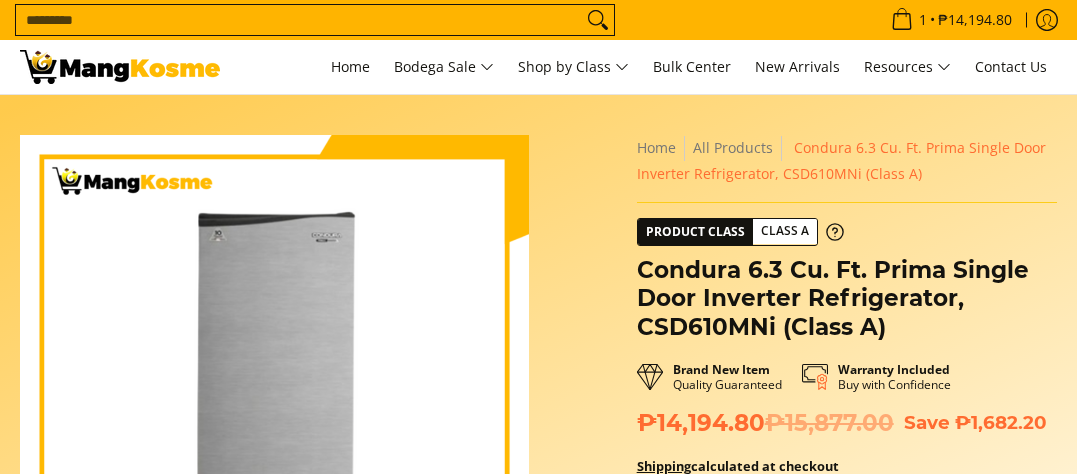 scroll, scrollTop: 0, scrollLeft: 0, axis: both 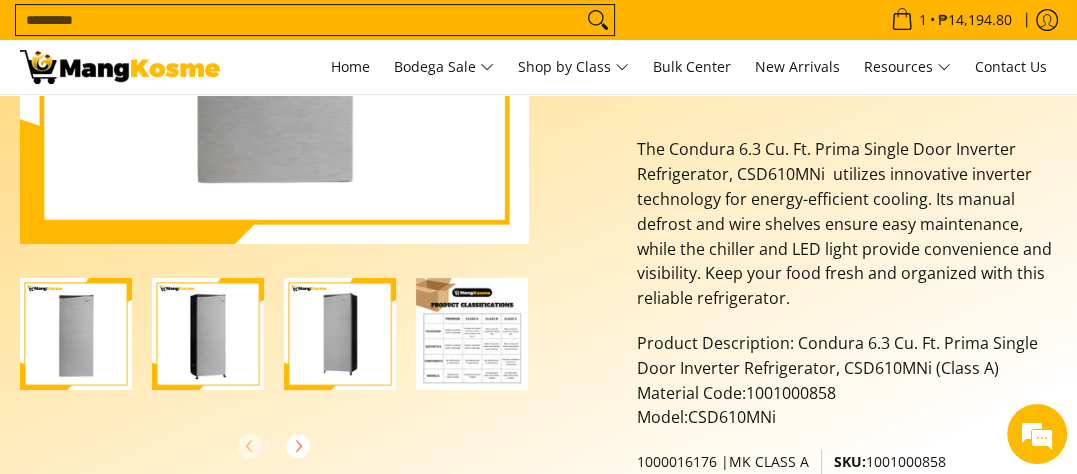 click at bounding box center [472, 334] 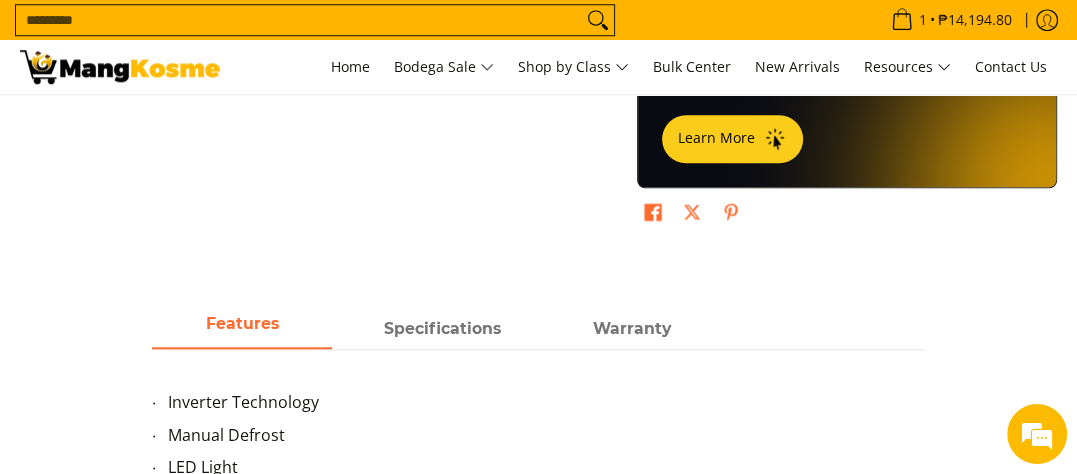 scroll, scrollTop: 1500, scrollLeft: 0, axis: vertical 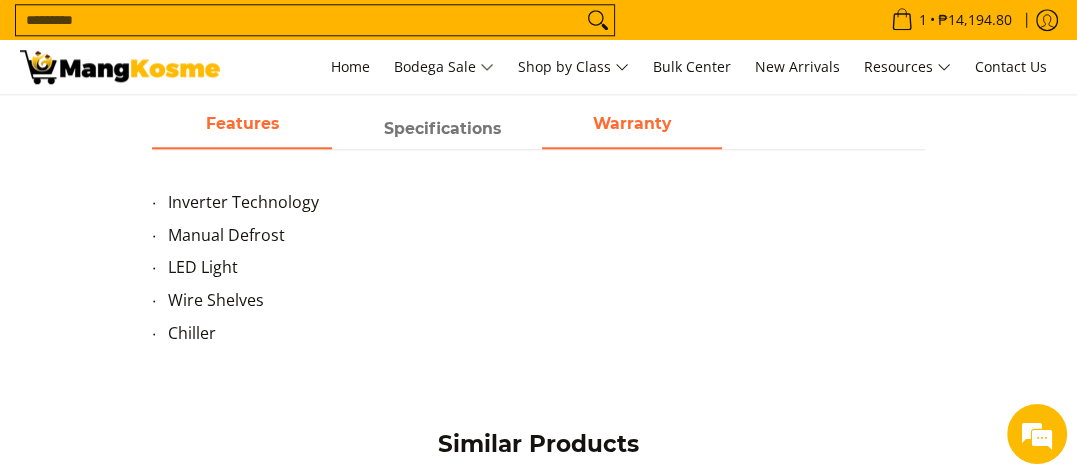 click on "Warranty" at bounding box center (632, 129) 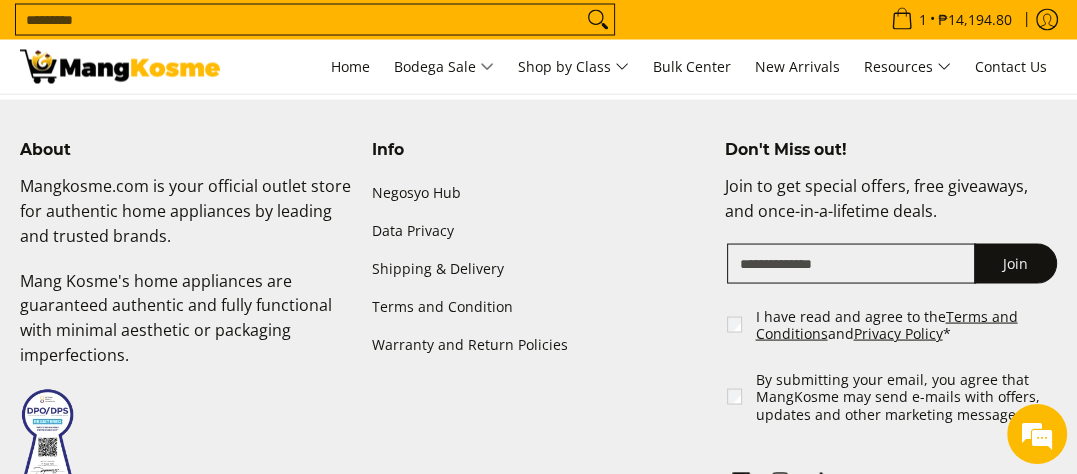 scroll, scrollTop: 2800, scrollLeft: 0, axis: vertical 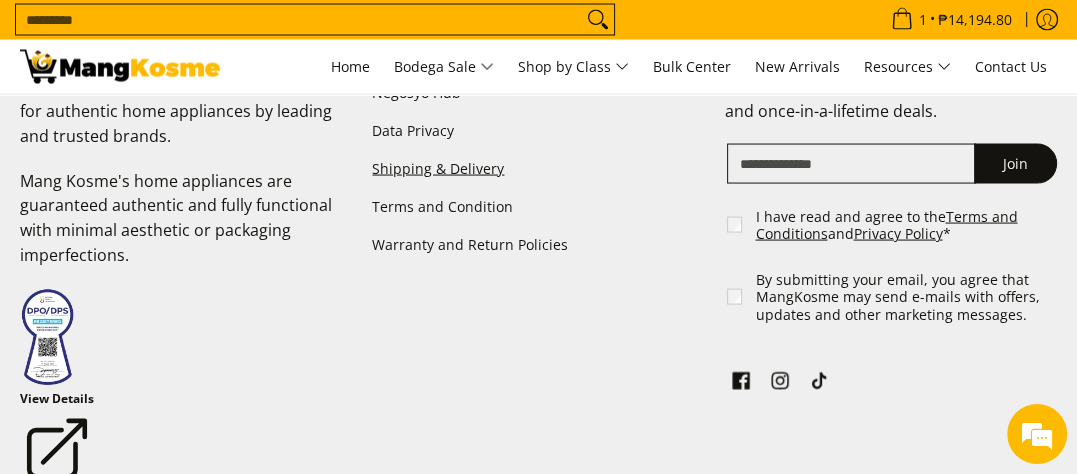 click on "Shipping & Delivery" at bounding box center [538, 169] 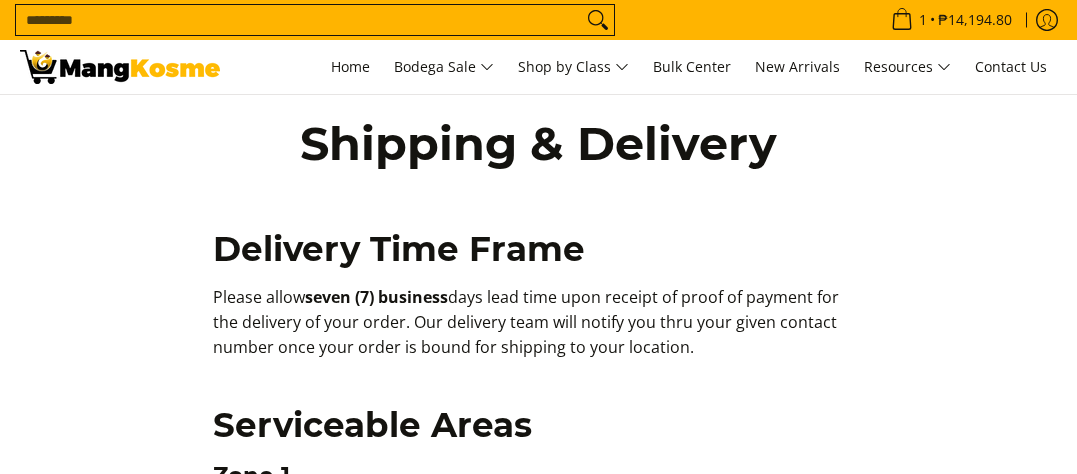 scroll, scrollTop: 0, scrollLeft: 0, axis: both 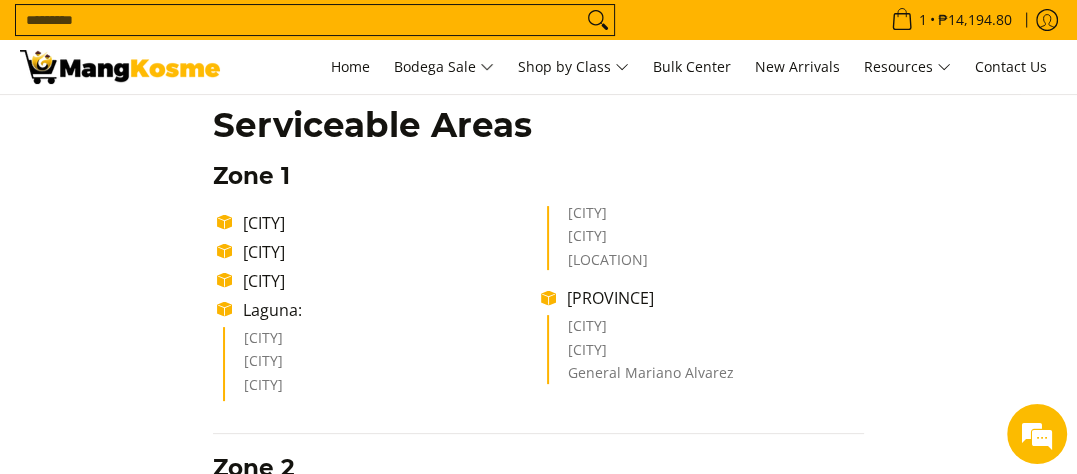click on "[CITY]" at bounding box center [707, 218] 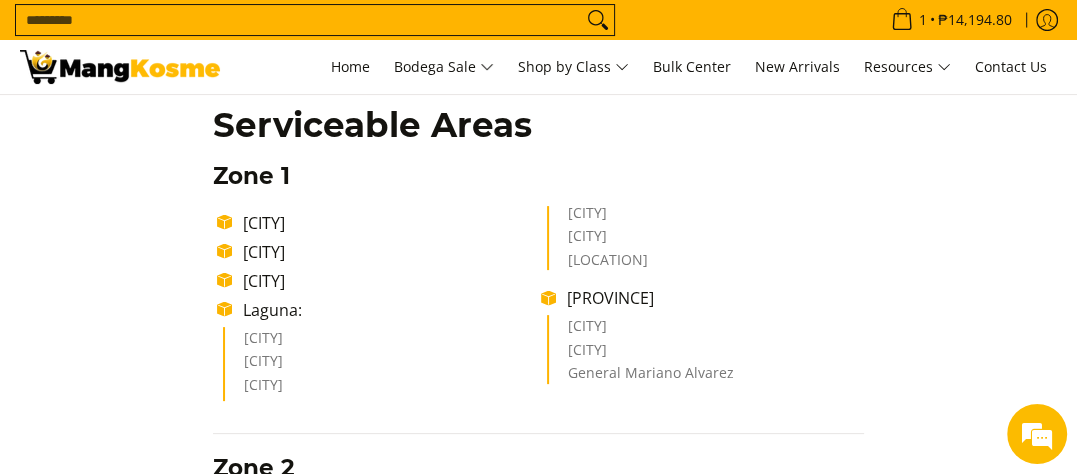 click on "[CITY]" at bounding box center [707, 218] 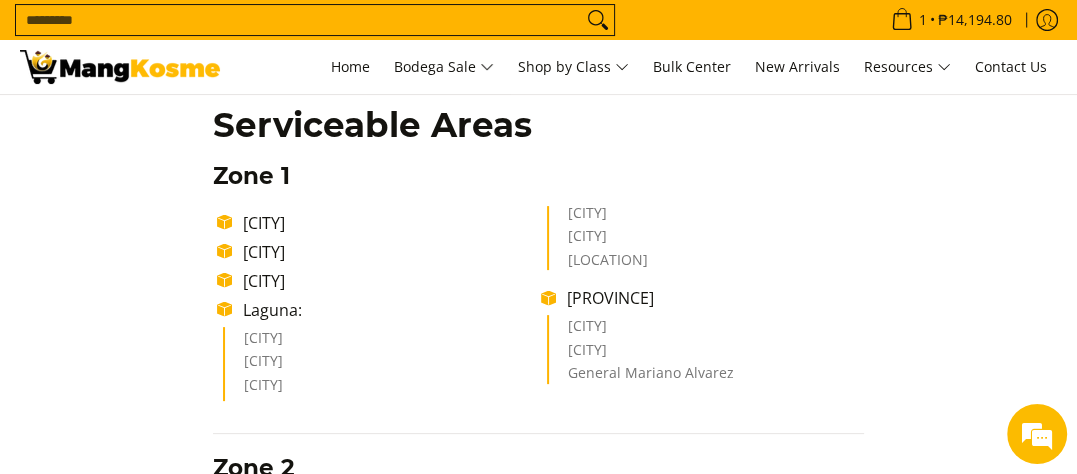 click on "[CITY]" at bounding box center (707, 218) 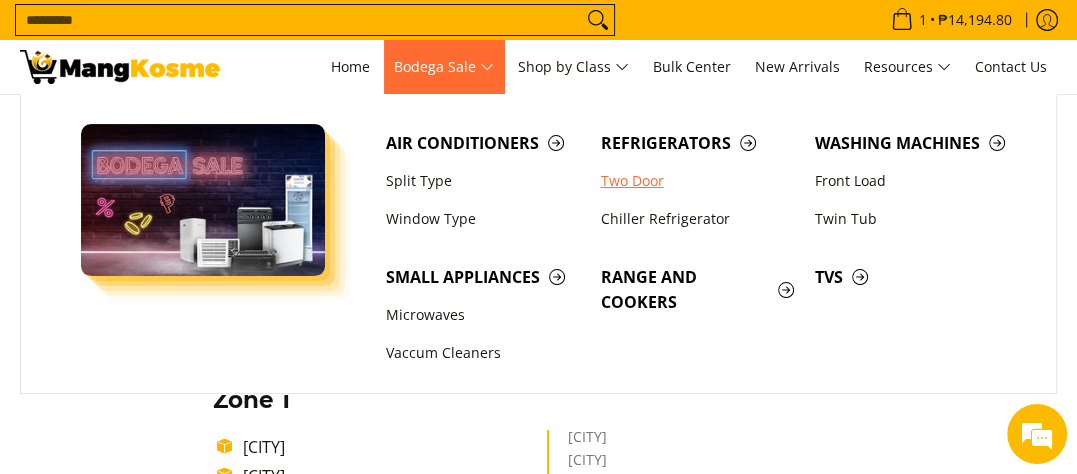 scroll, scrollTop: 0, scrollLeft: 0, axis: both 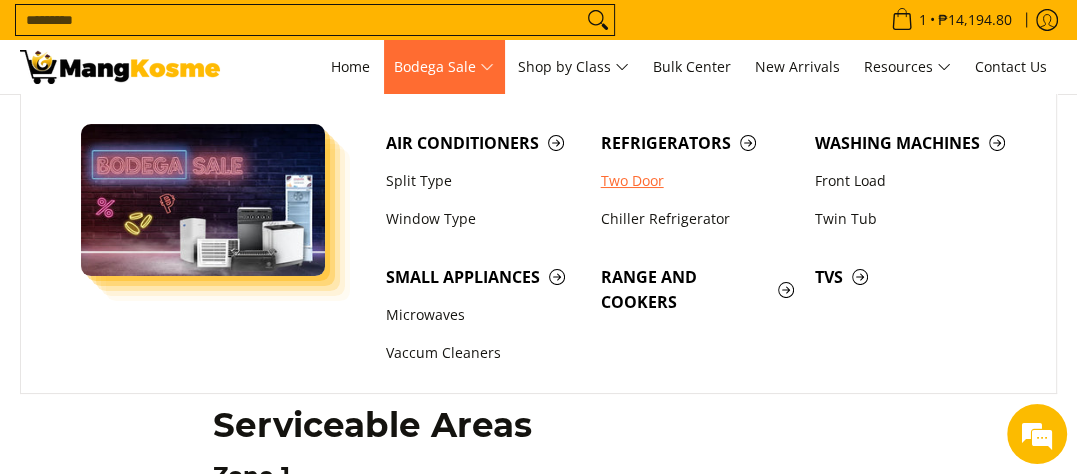 click on "Two Door" at bounding box center [698, 181] 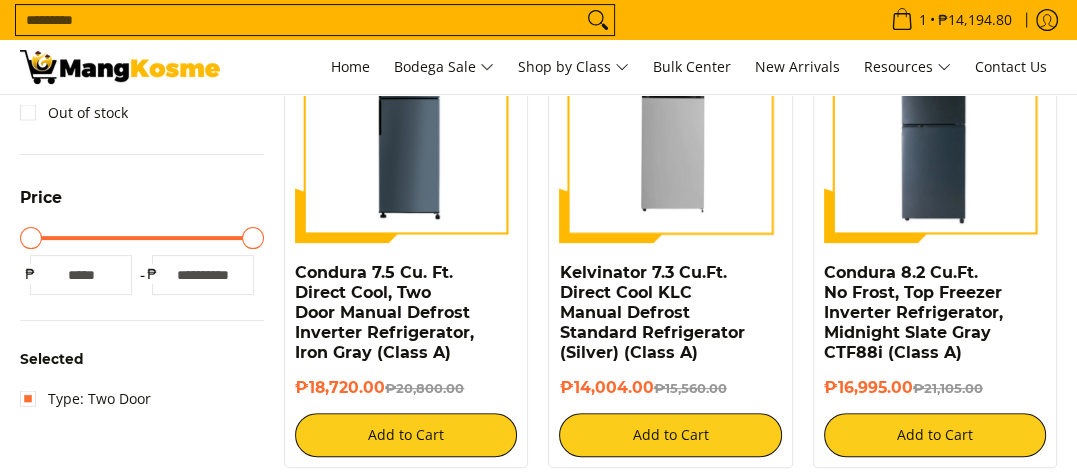 scroll, scrollTop: 400, scrollLeft: 0, axis: vertical 